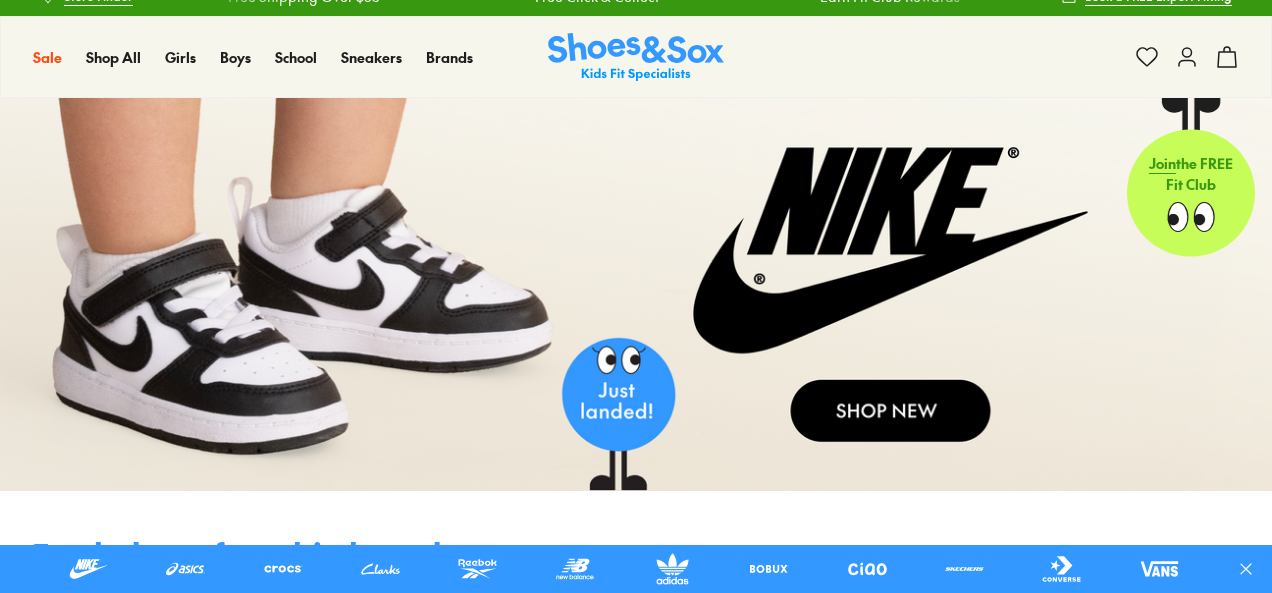 scroll, scrollTop: 24, scrollLeft: 0, axis: vertical 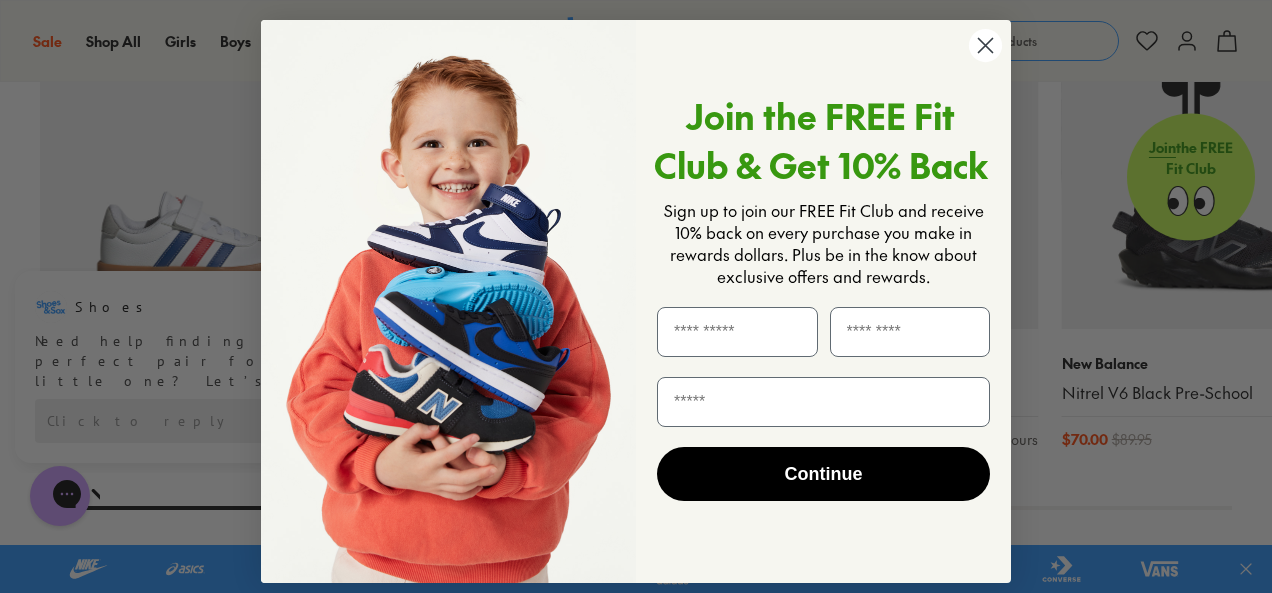 click 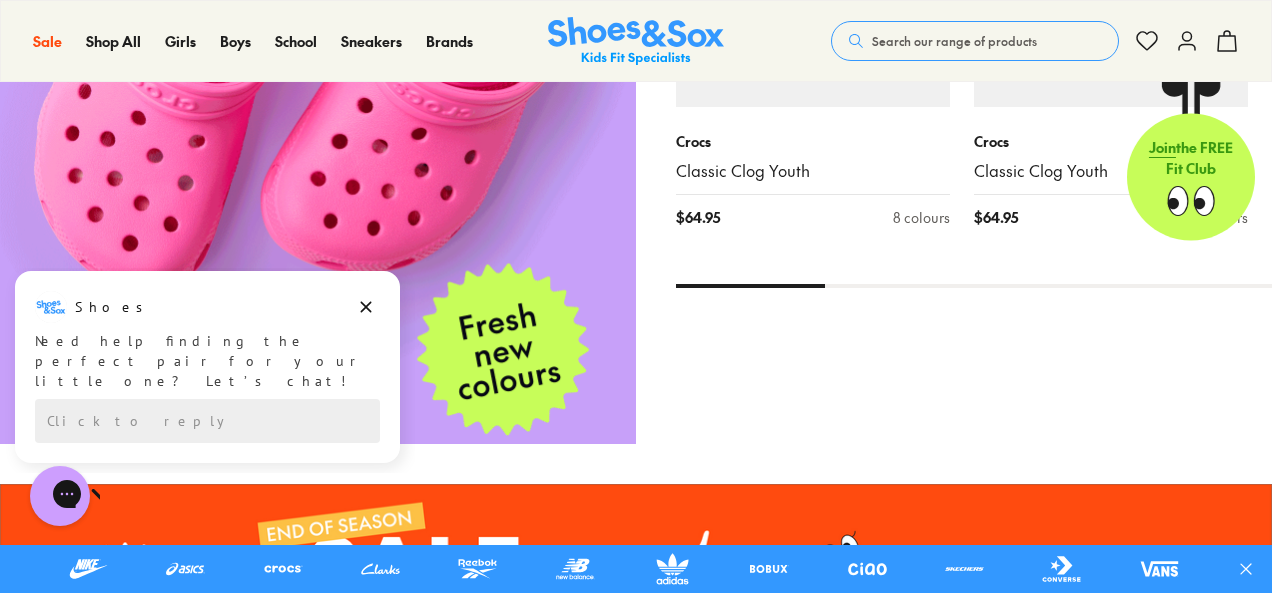 scroll, scrollTop: 1891, scrollLeft: 0, axis: vertical 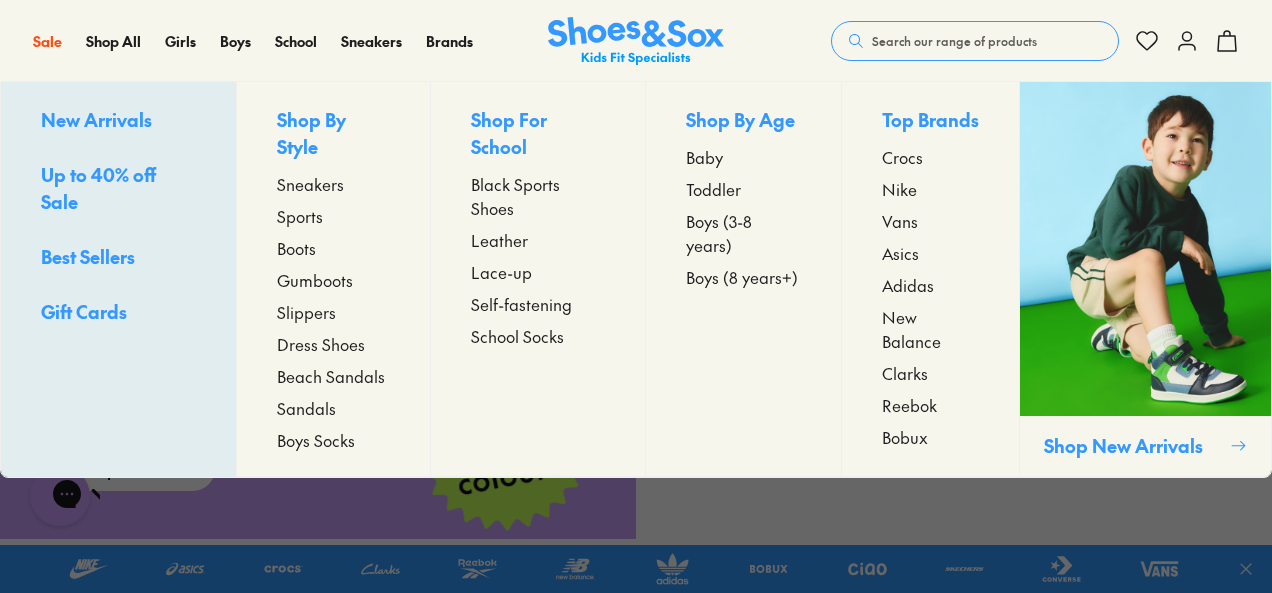 click on "Boys
New Arrivals
Up to 40% off Sale
Best Sellers
Gift Cards
Shop By Style
Sneakers
Sports
Boots
Gumboots
Slippers
Dress Shoes
Beach Sandals
Baby" at bounding box center (247, 41) 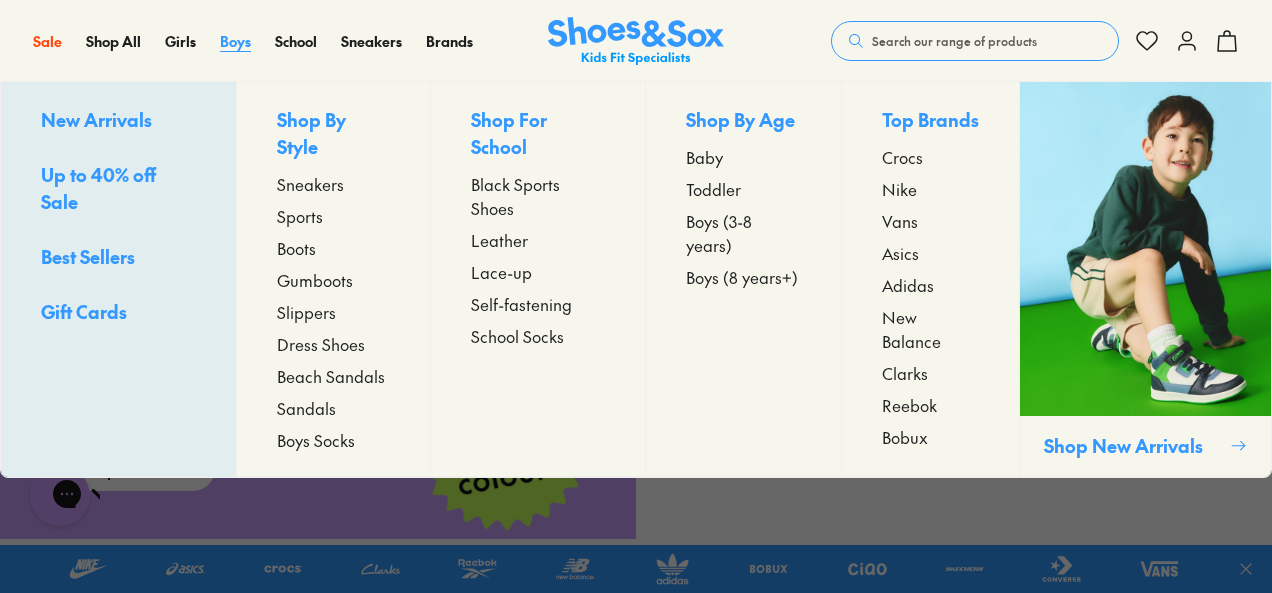 click on "Boys" at bounding box center [235, 41] 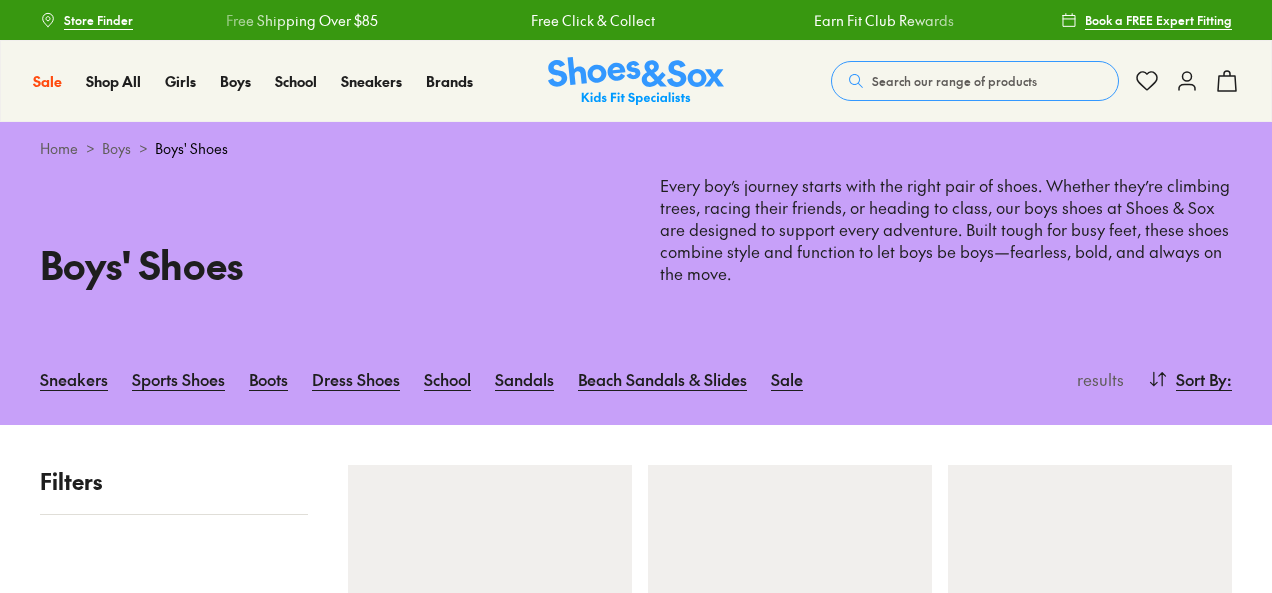 scroll, scrollTop: 0, scrollLeft: 0, axis: both 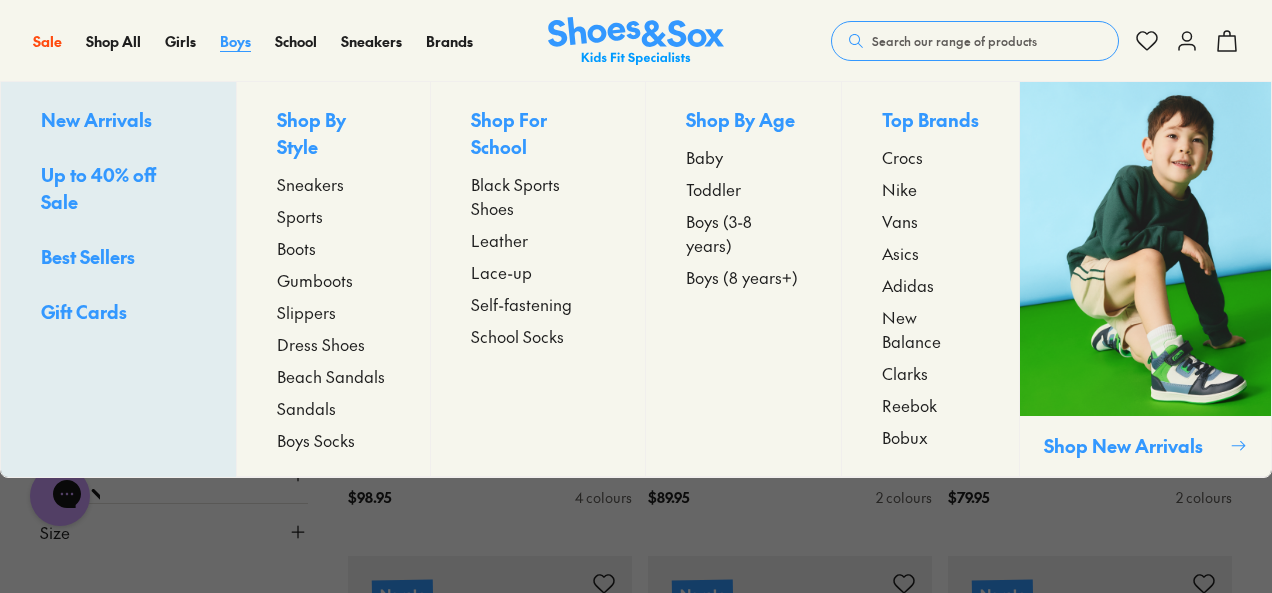 click on "Boys" at bounding box center (235, 41) 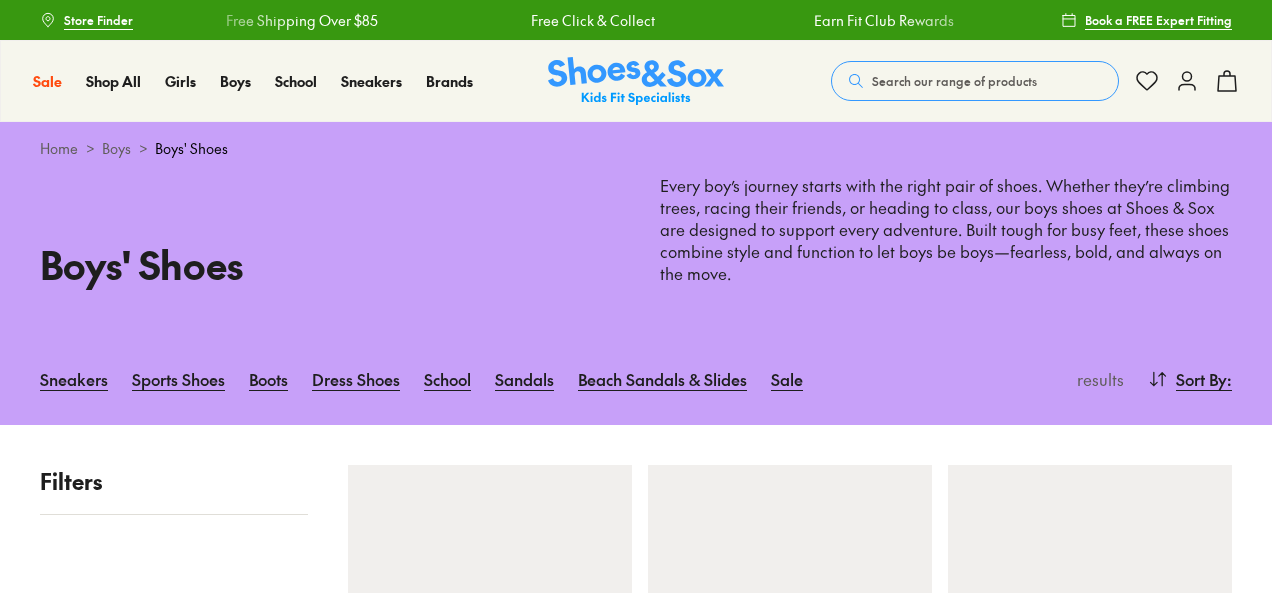 scroll, scrollTop: 0, scrollLeft: 0, axis: both 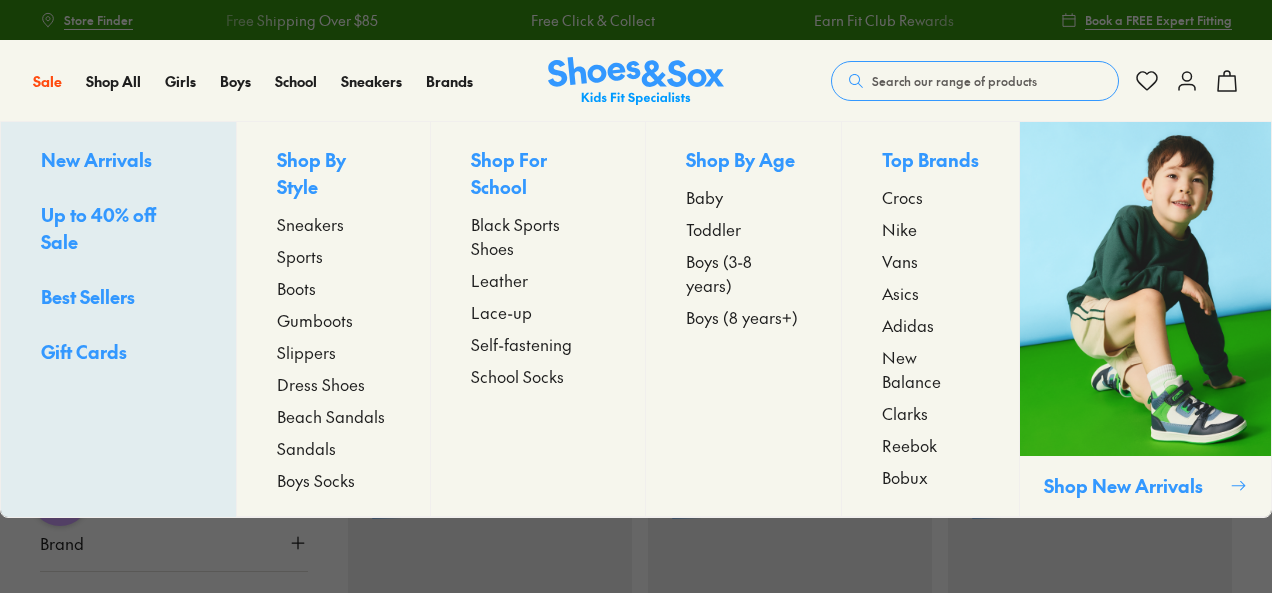 click on "Shop By Style
Sneakers
Sports
Boots
Gumboots
Slippers
Dress Shoes
Beach Sandals
Sandals
Boys Socks" at bounding box center [333, 319] 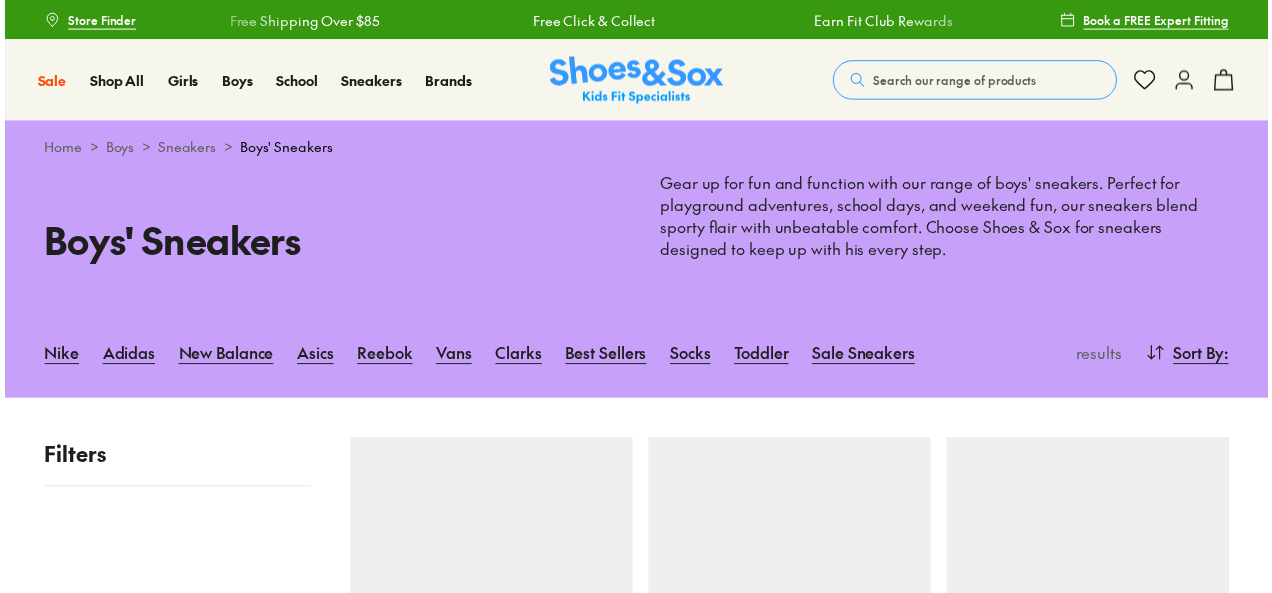 scroll, scrollTop: 0, scrollLeft: 0, axis: both 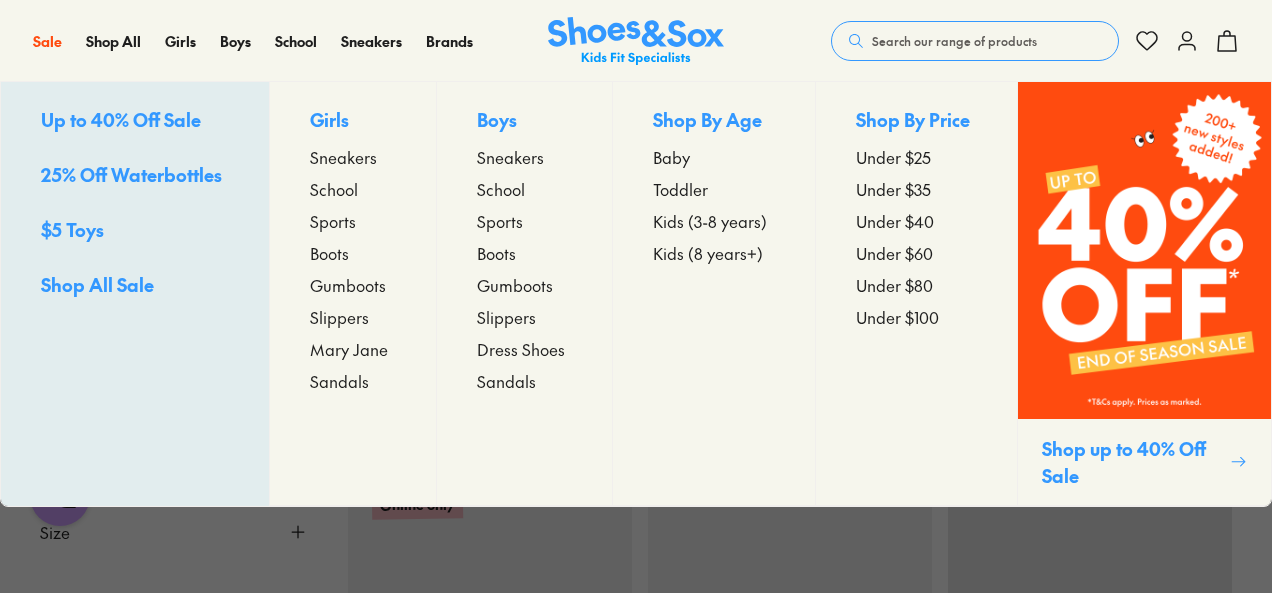 click on "Sale
Up to 40% Off Sale
25% Off Waterbottles
$5 Toys
Shop All Sale
Girls
Sneakers
School
Sports
Boots
Gumboots
Slippers
Mary Jane
Sandals Boys" at bounding box center (59, 41) 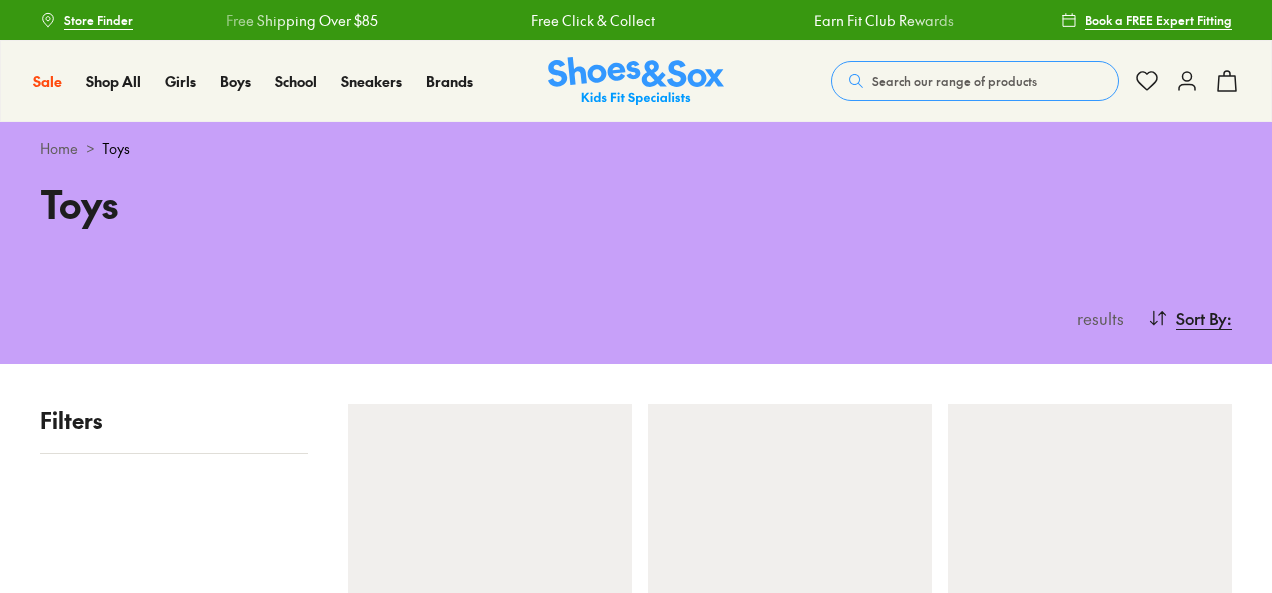 scroll, scrollTop: 0, scrollLeft: 0, axis: both 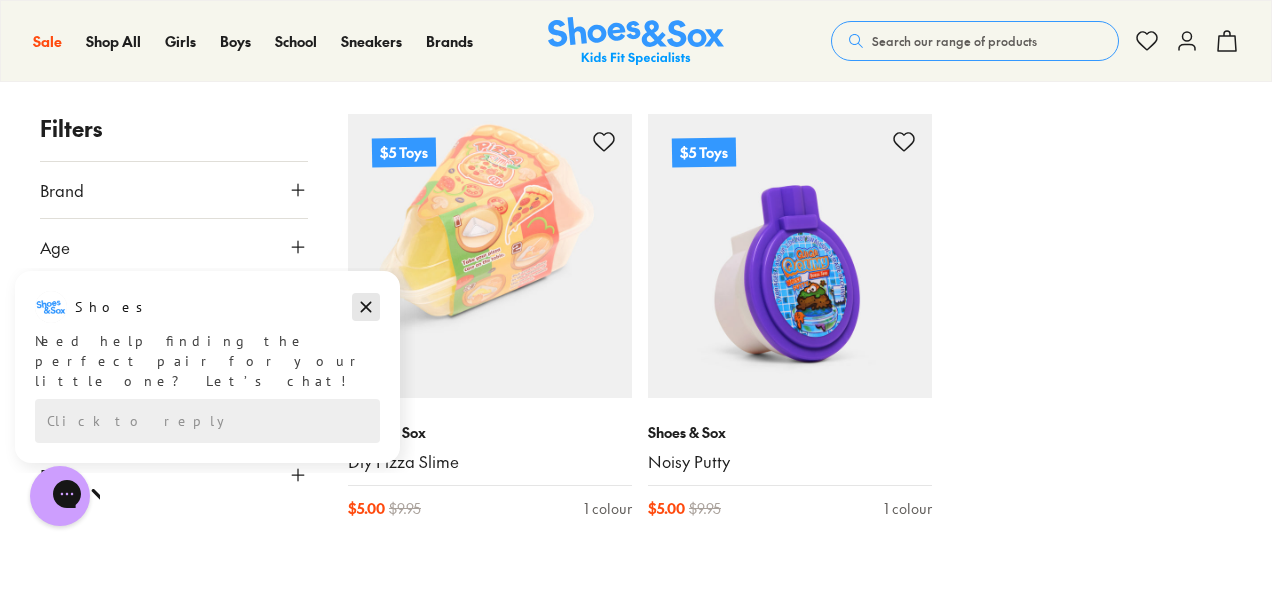 click 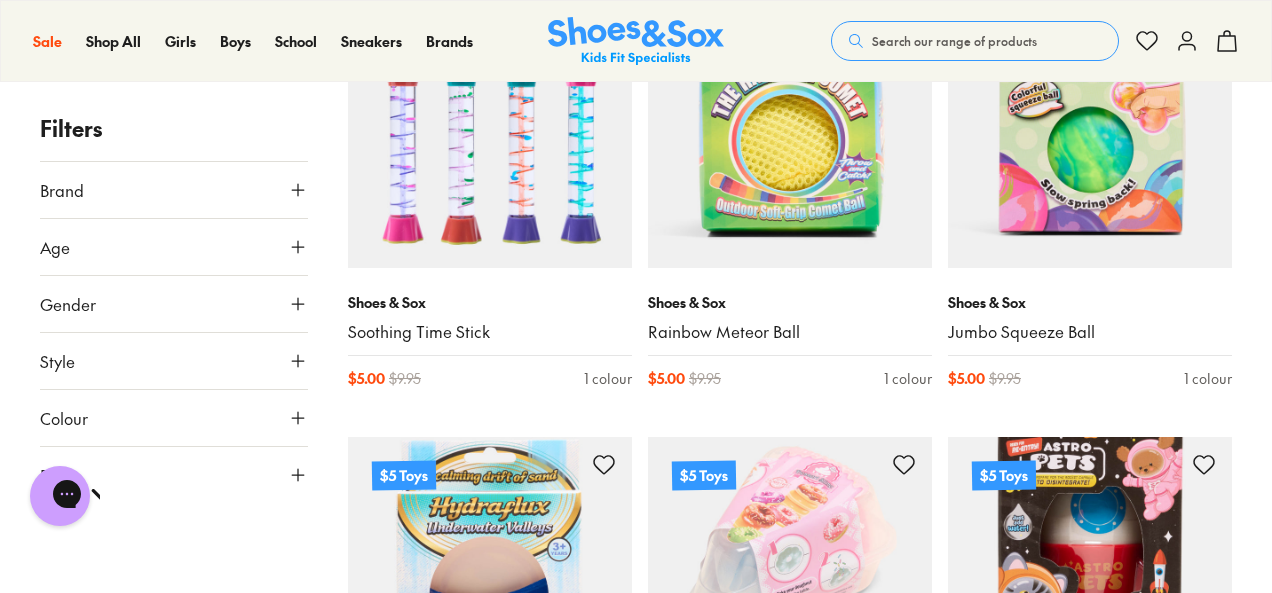scroll, scrollTop: 0, scrollLeft: 0, axis: both 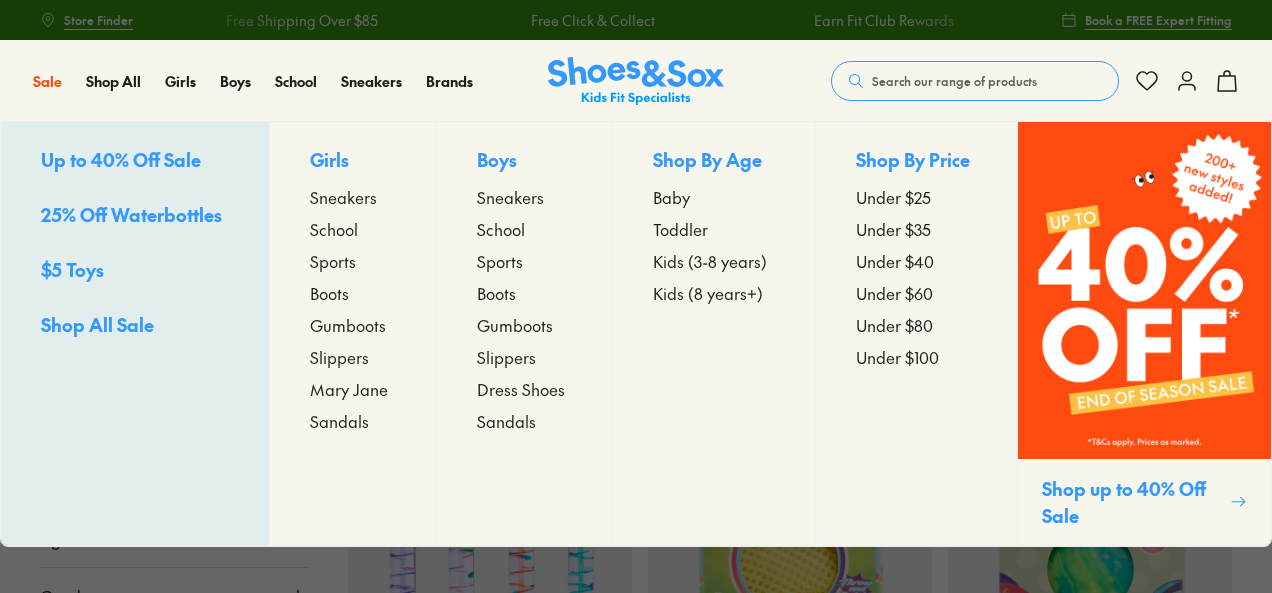 click on "Shop All Sale" at bounding box center [97, 324] 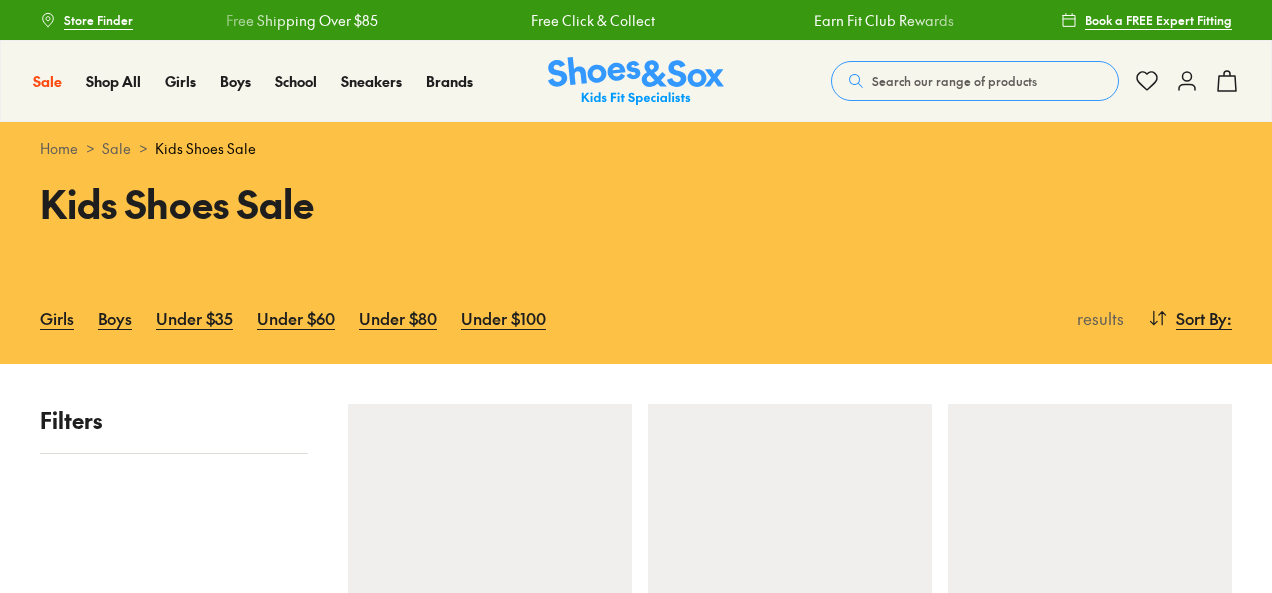 scroll, scrollTop: 0, scrollLeft: 0, axis: both 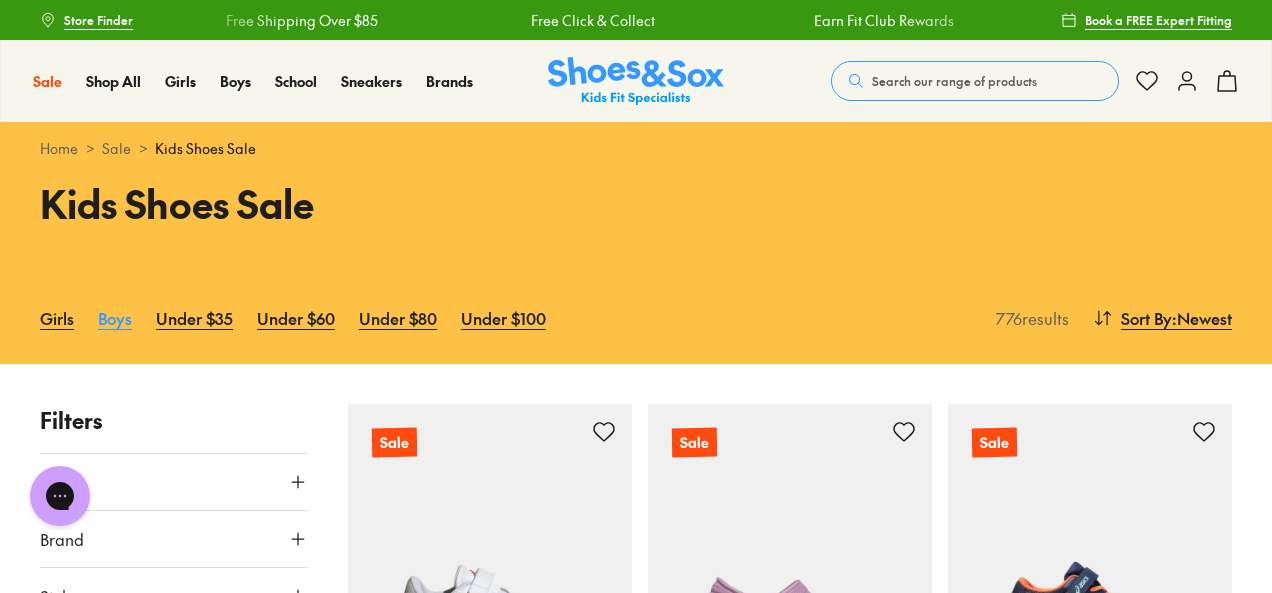 click on "Boys" at bounding box center [115, 318] 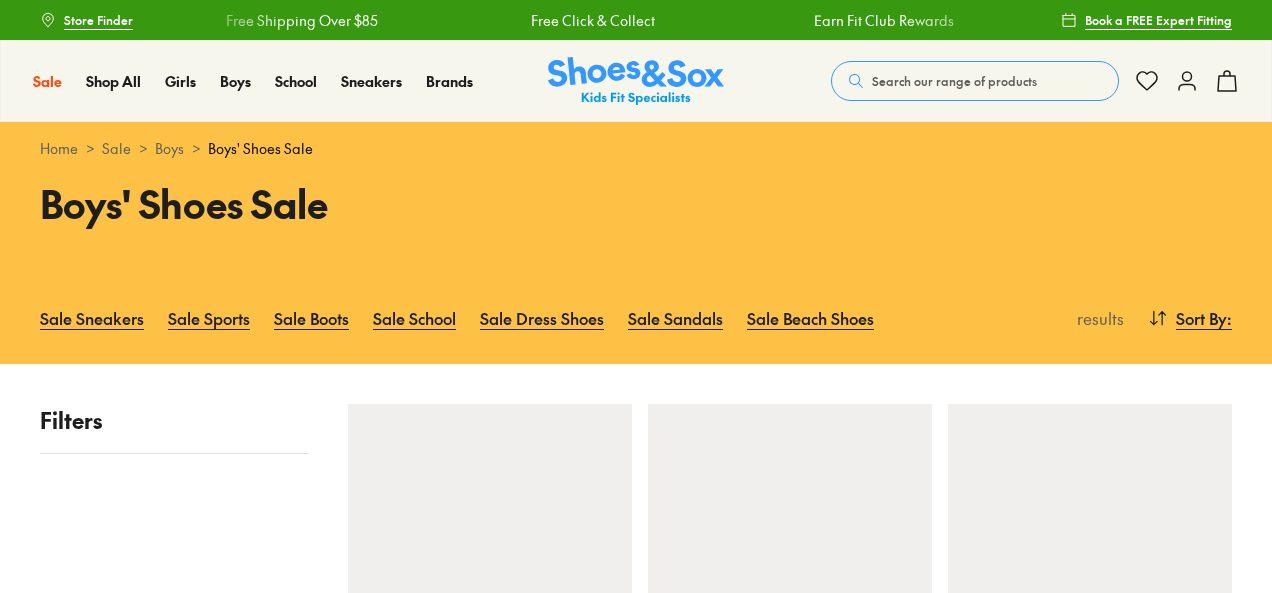 scroll, scrollTop: 0, scrollLeft: 0, axis: both 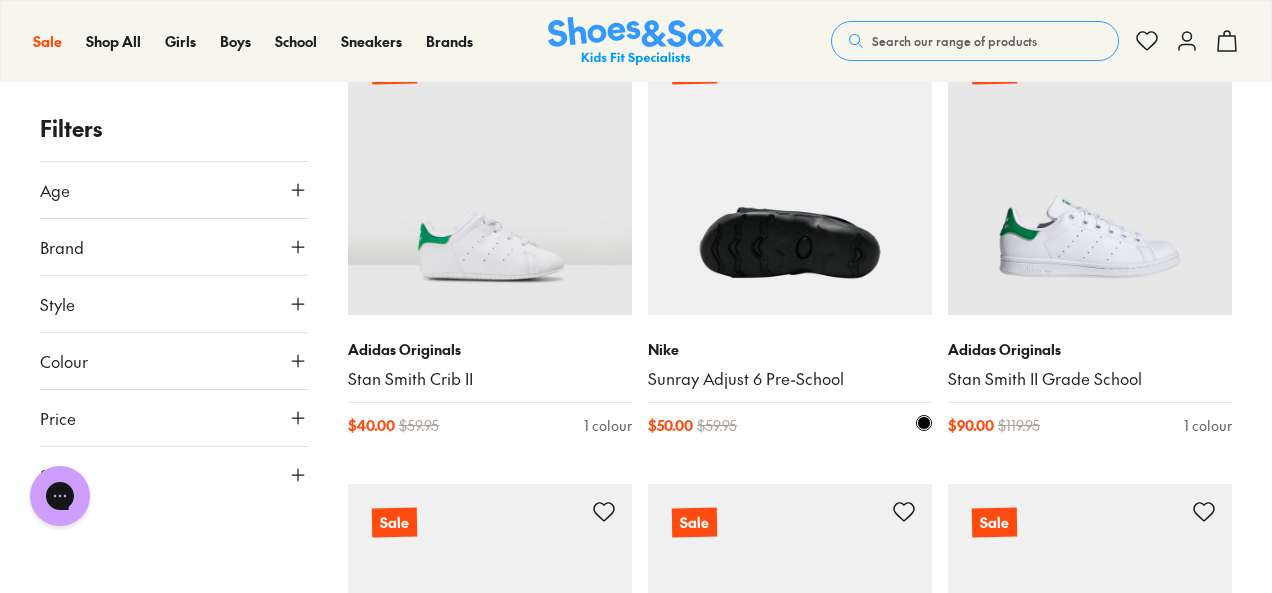 click at bounding box center (790, 173) 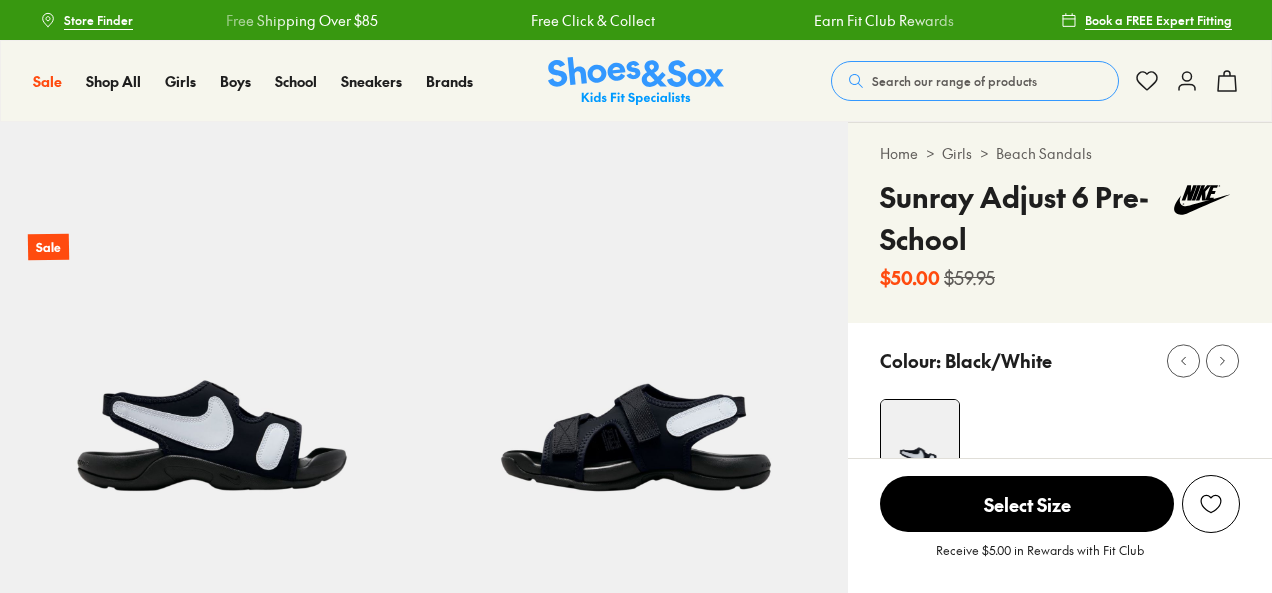 scroll, scrollTop: 0, scrollLeft: 0, axis: both 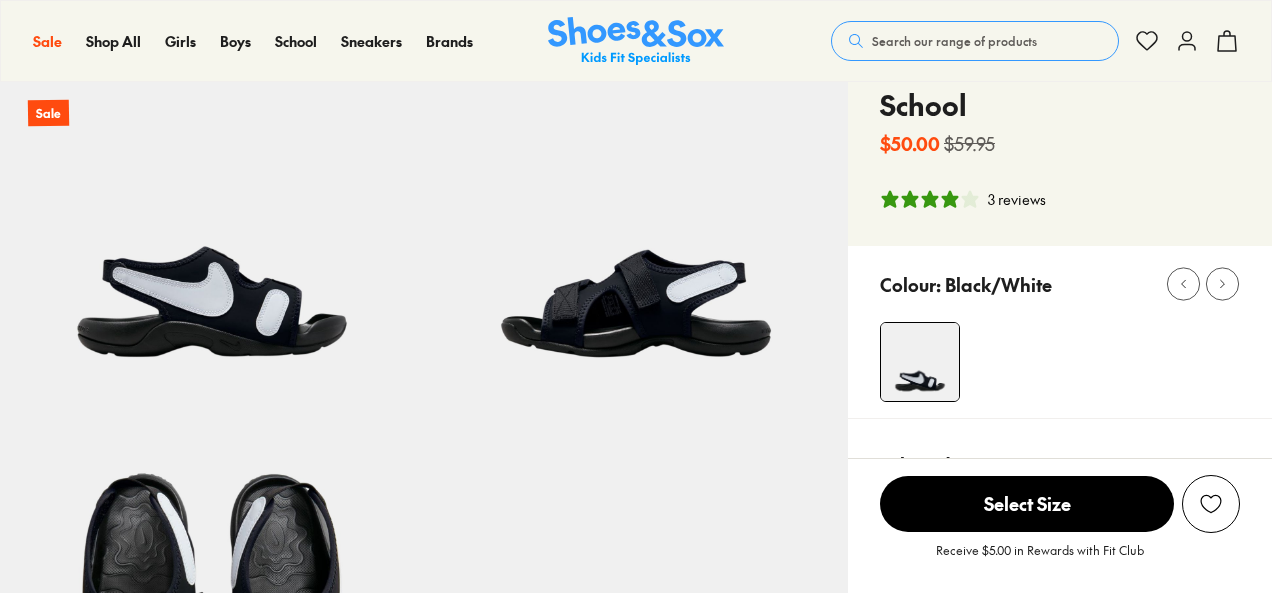 select on "*" 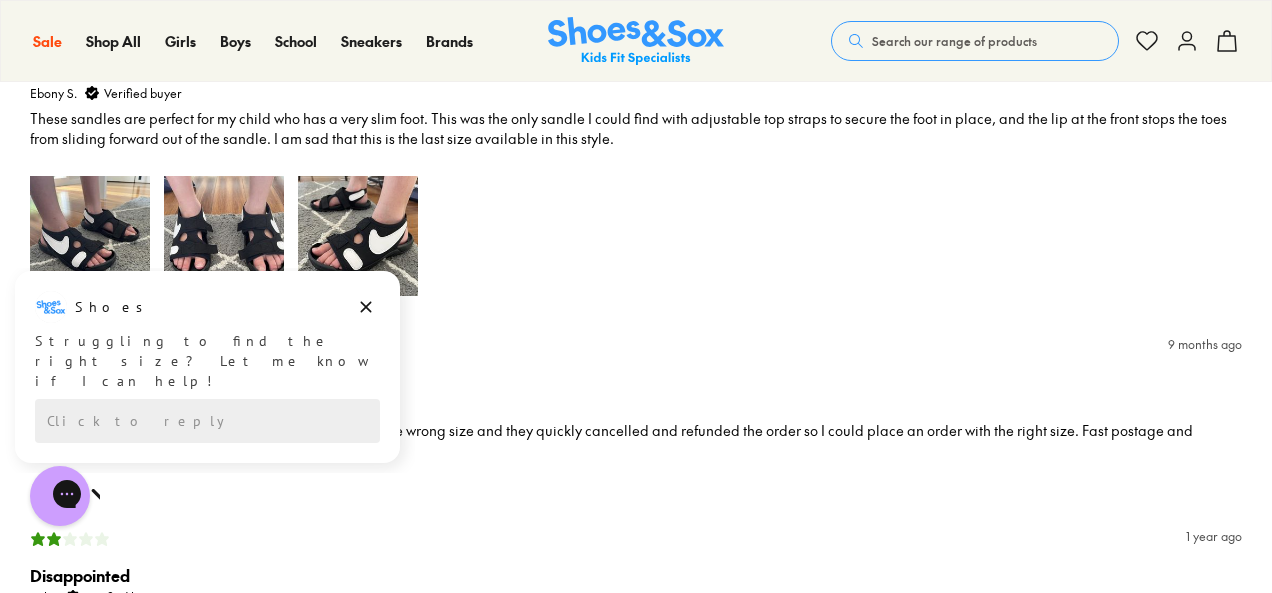 scroll, scrollTop: 2980, scrollLeft: 0, axis: vertical 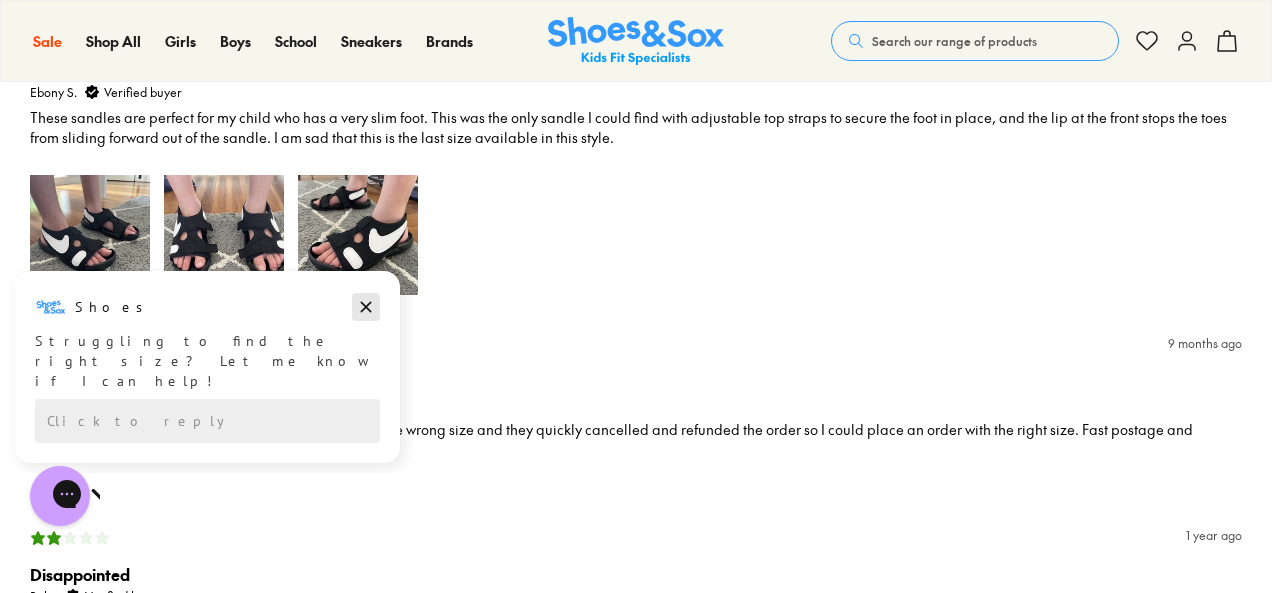 click 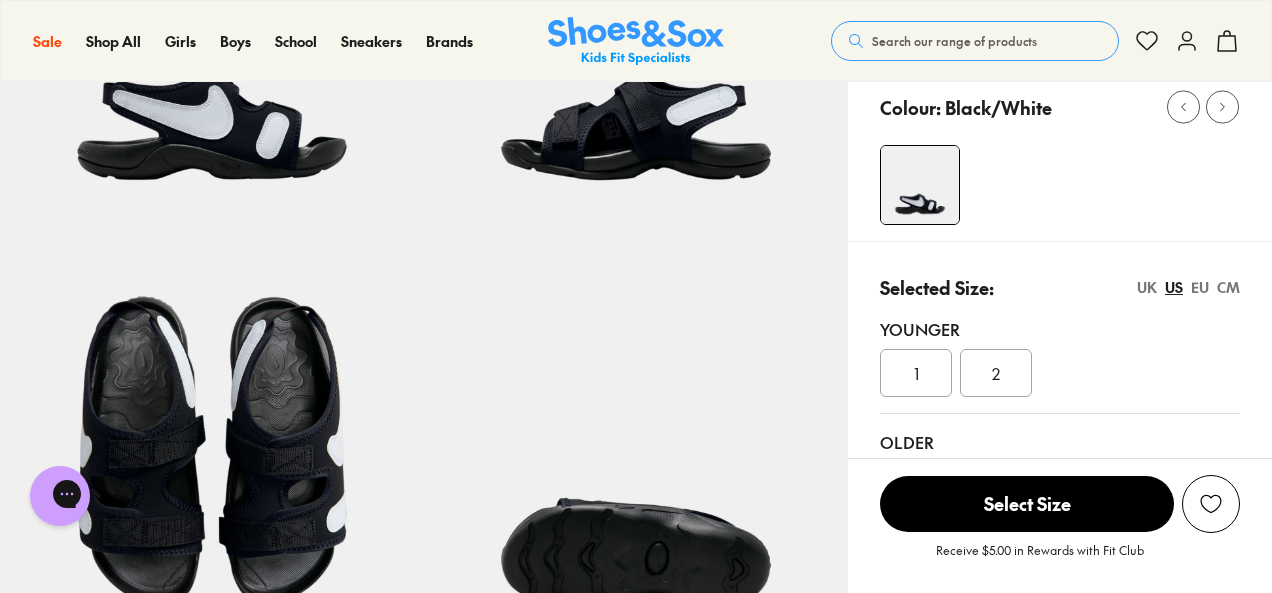 scroll, scrollTop: 0, scrollLeft: 0, axis: both 